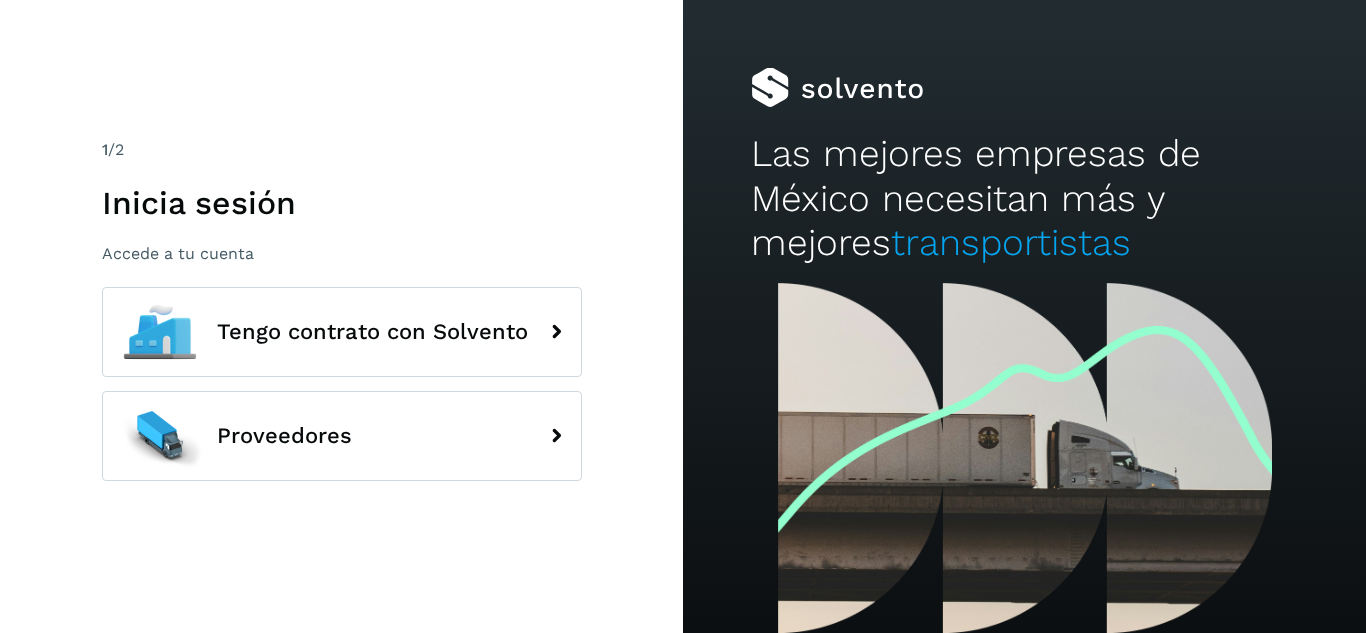 scroll, scrollTop: 0, scrollLeft: 0, axis: both 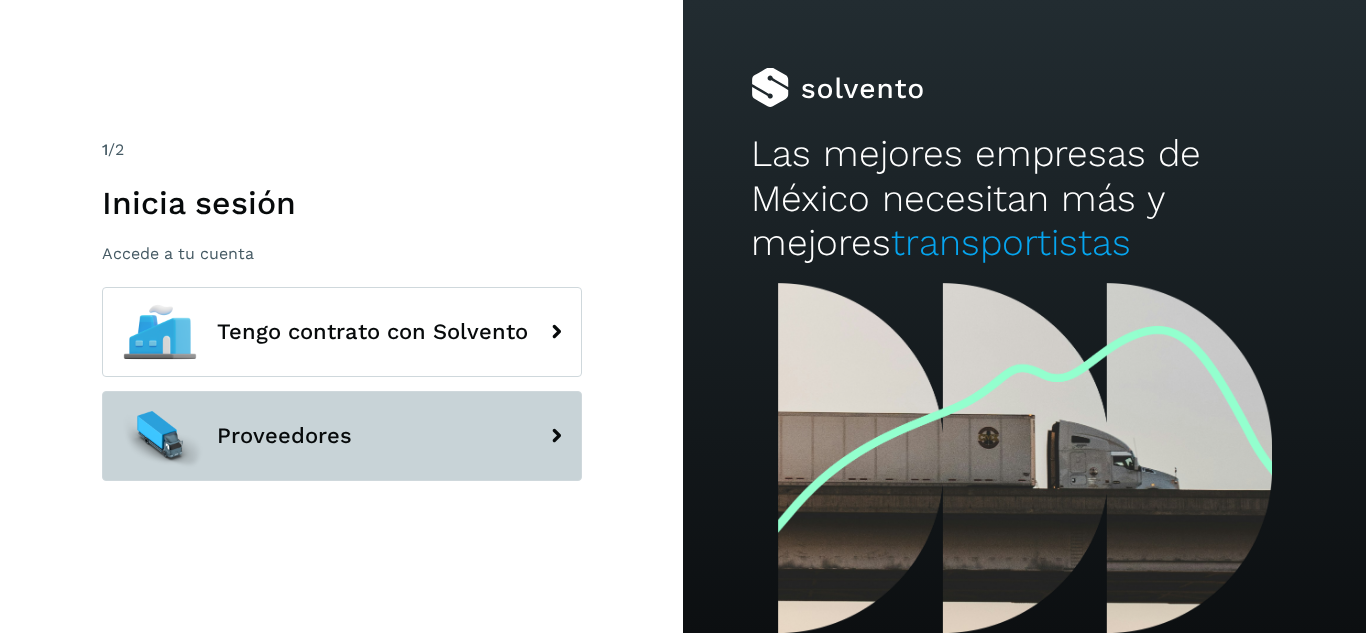 click on "Proveedores" 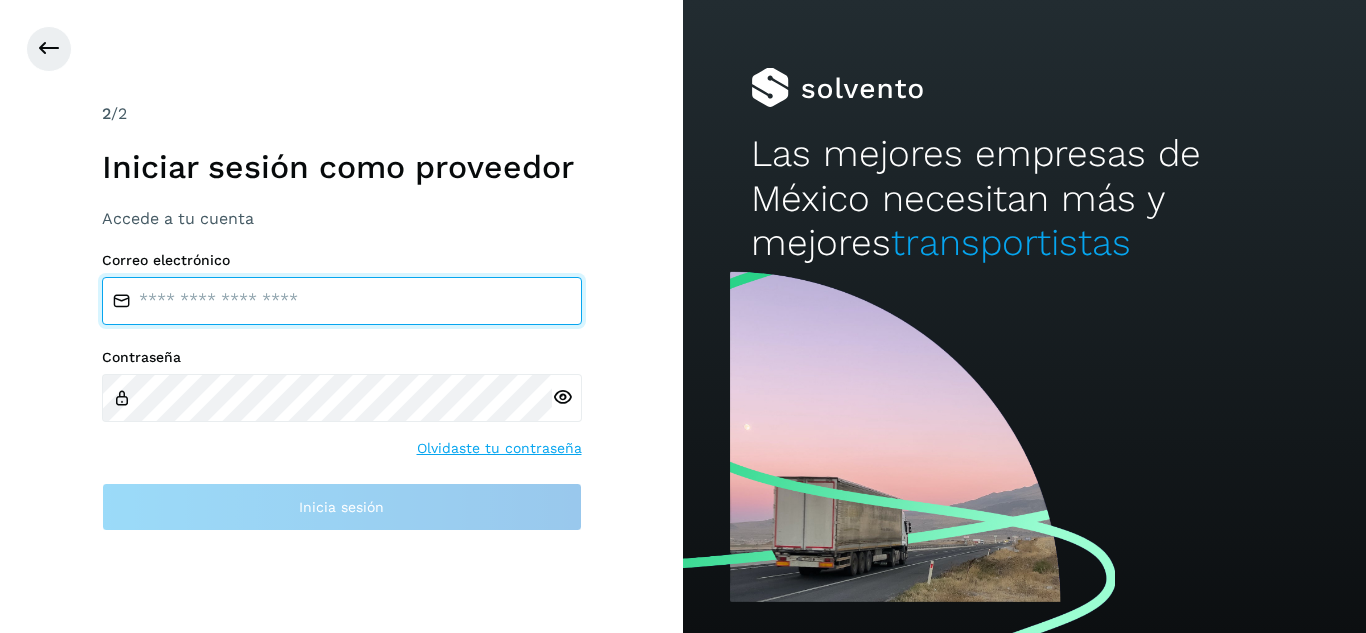 type on "**********" 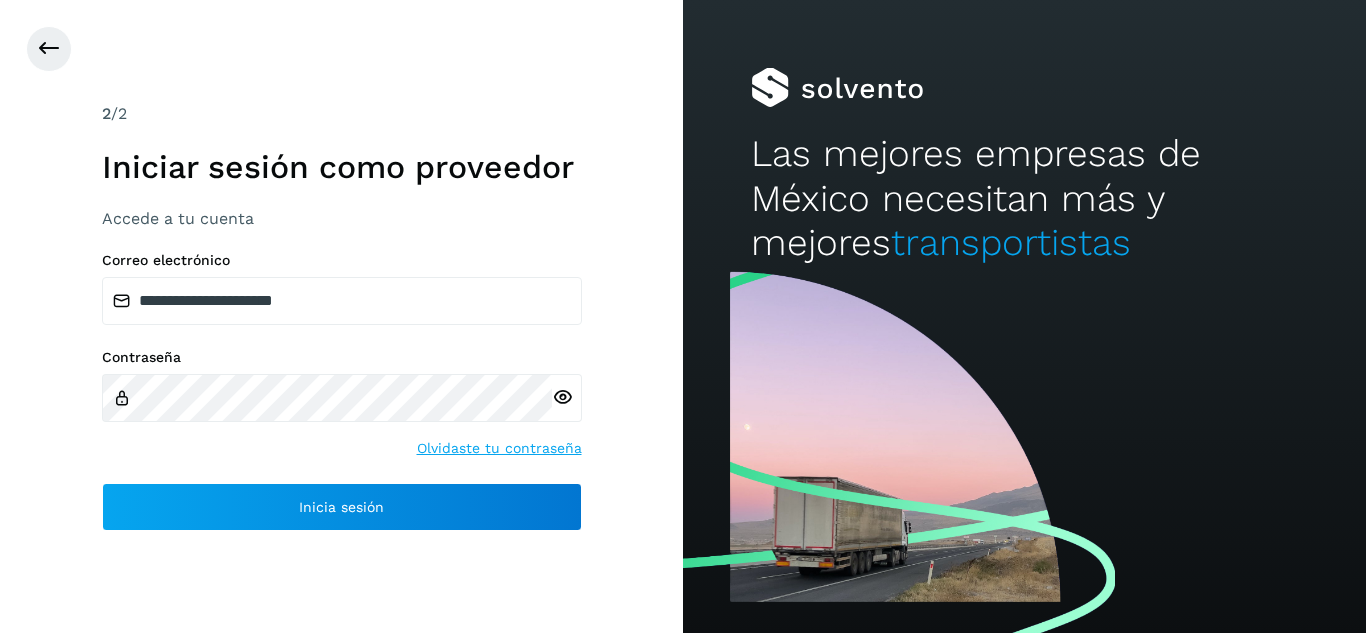 click at bounding box center [562, 397] 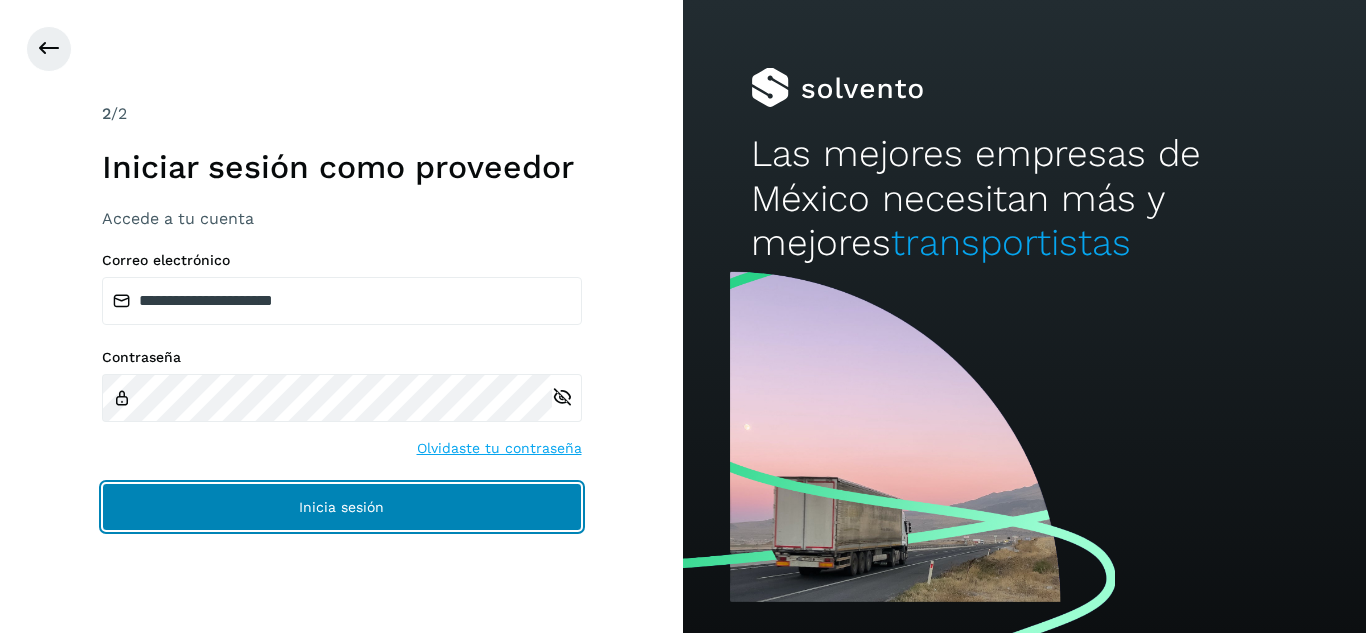 click on "Inicia sesión" 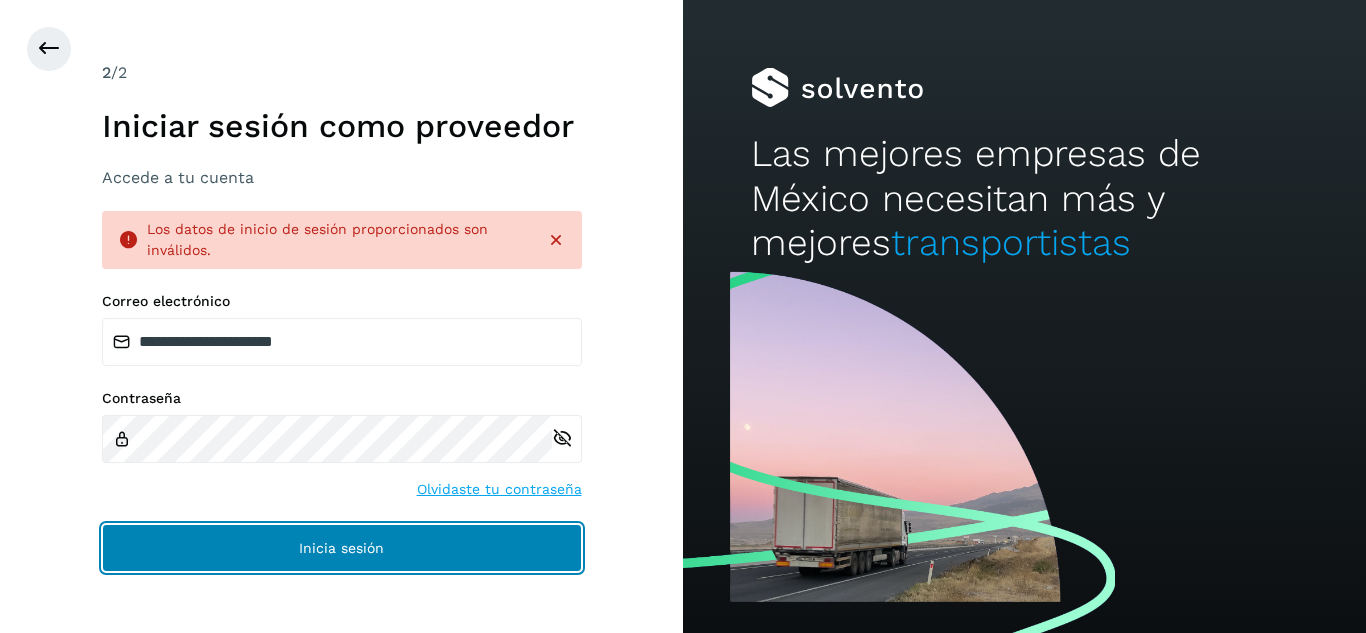 click on "Inicia sesión" 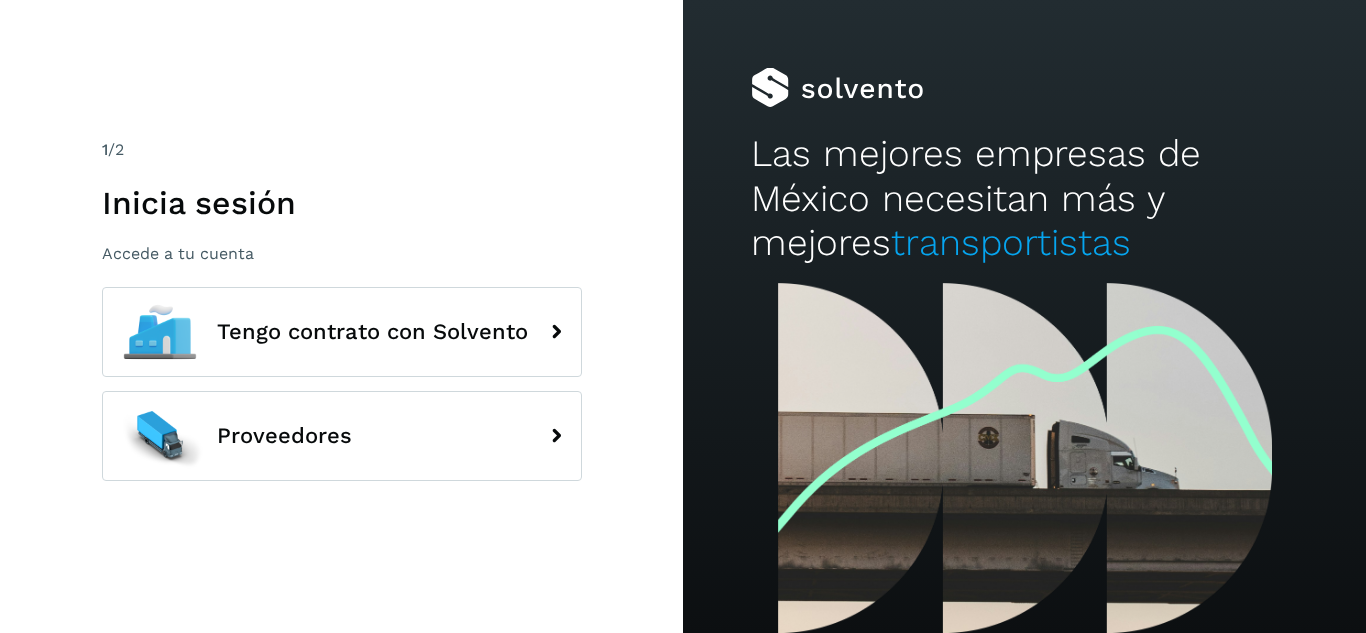 scroll, scrollTop: 0, scrollLeft: 0, axis: both 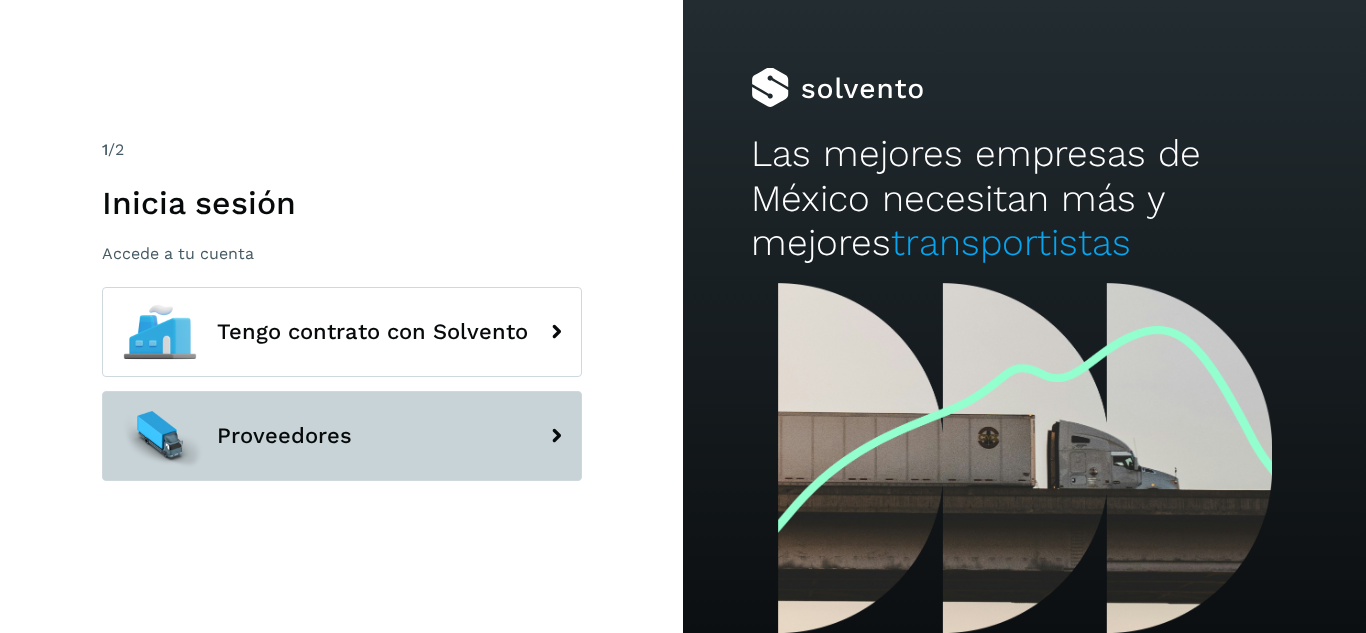 click on "Proveedores" at bounding box center [342, 436] 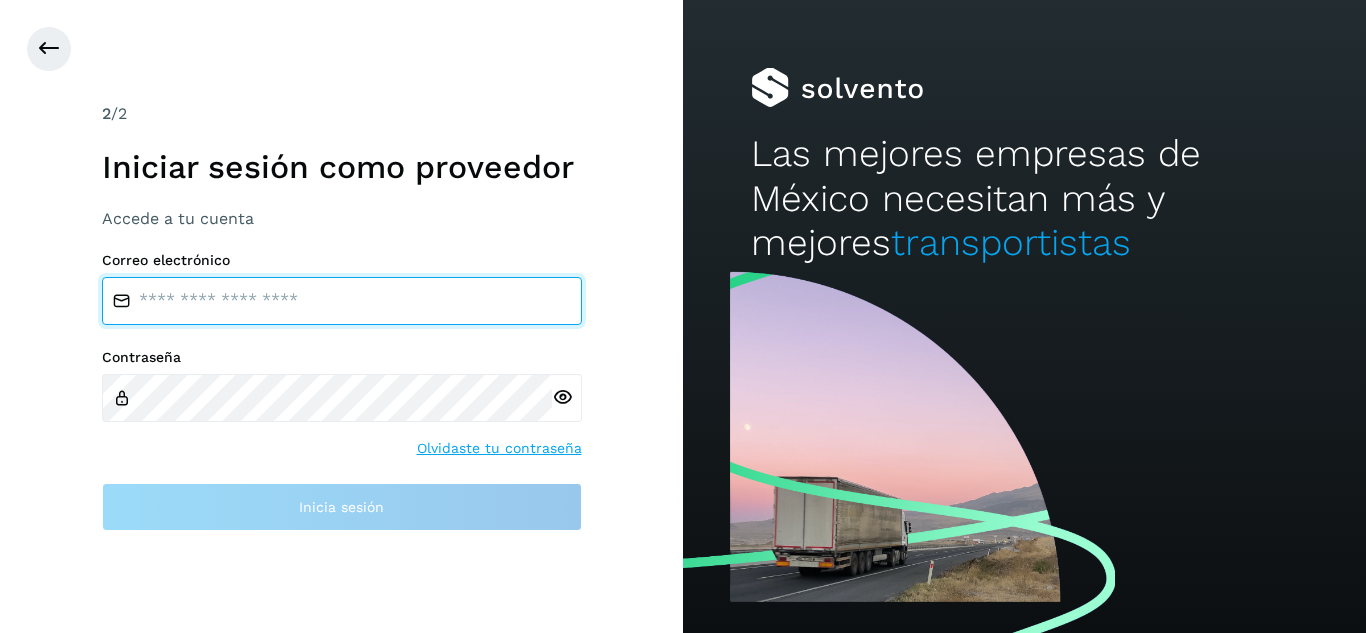 type on "**********" 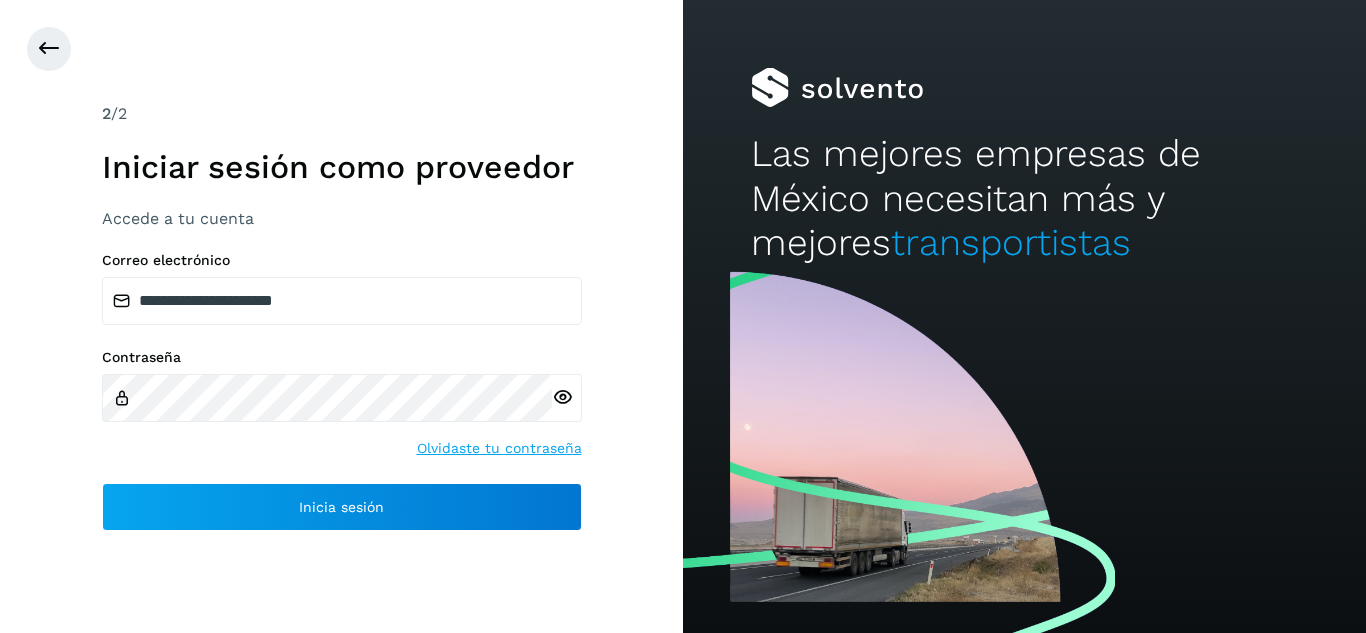 click at bounding box center (562, 397) 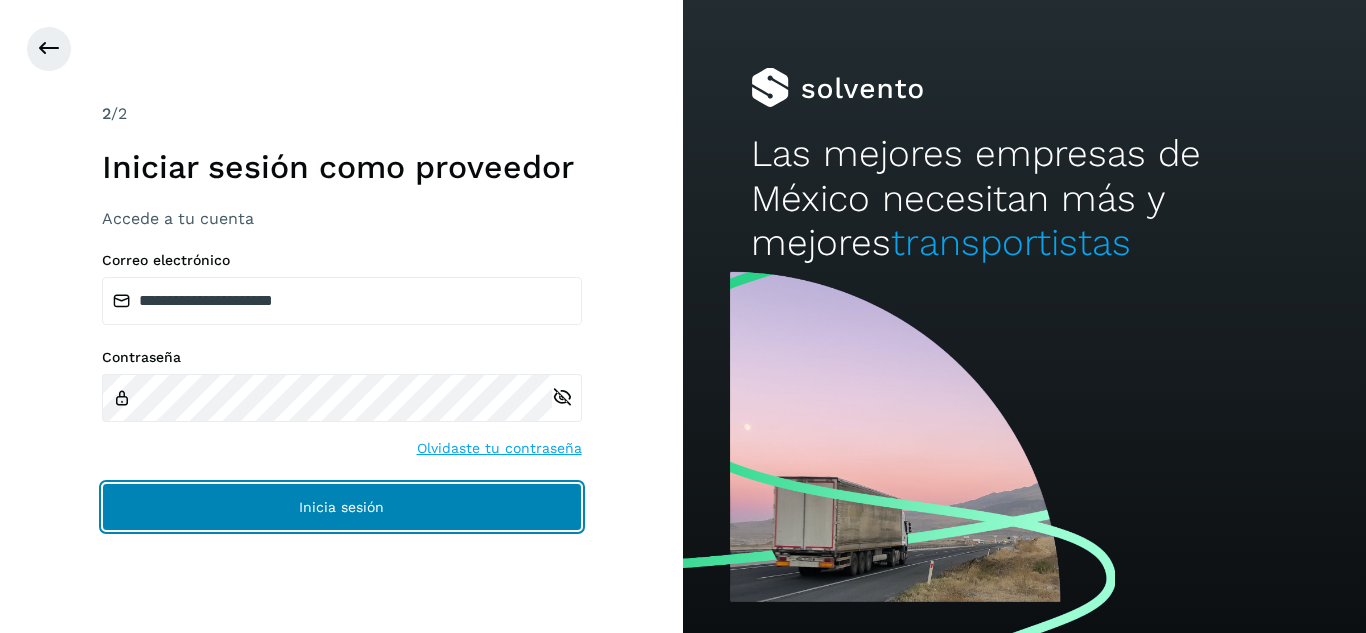 click on "Inicia sesión" at bounding box center [342, 507] 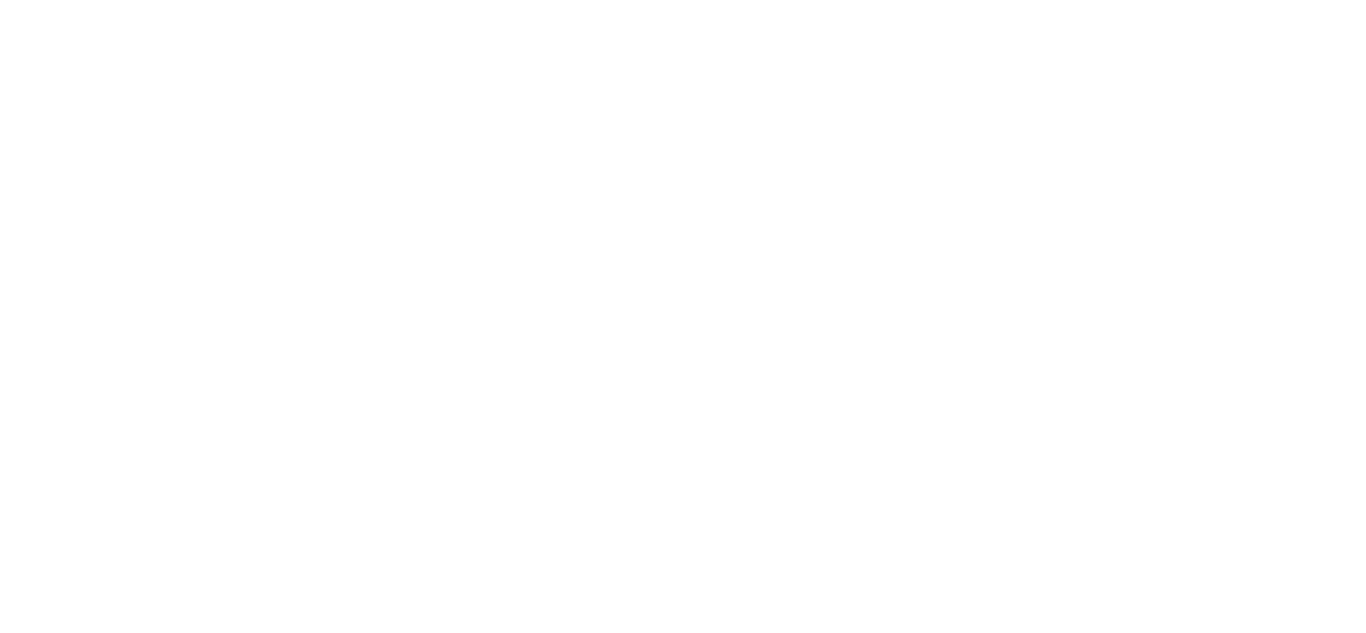 scroll, scrollTop: 0, scrollLeft: 0, axis: both 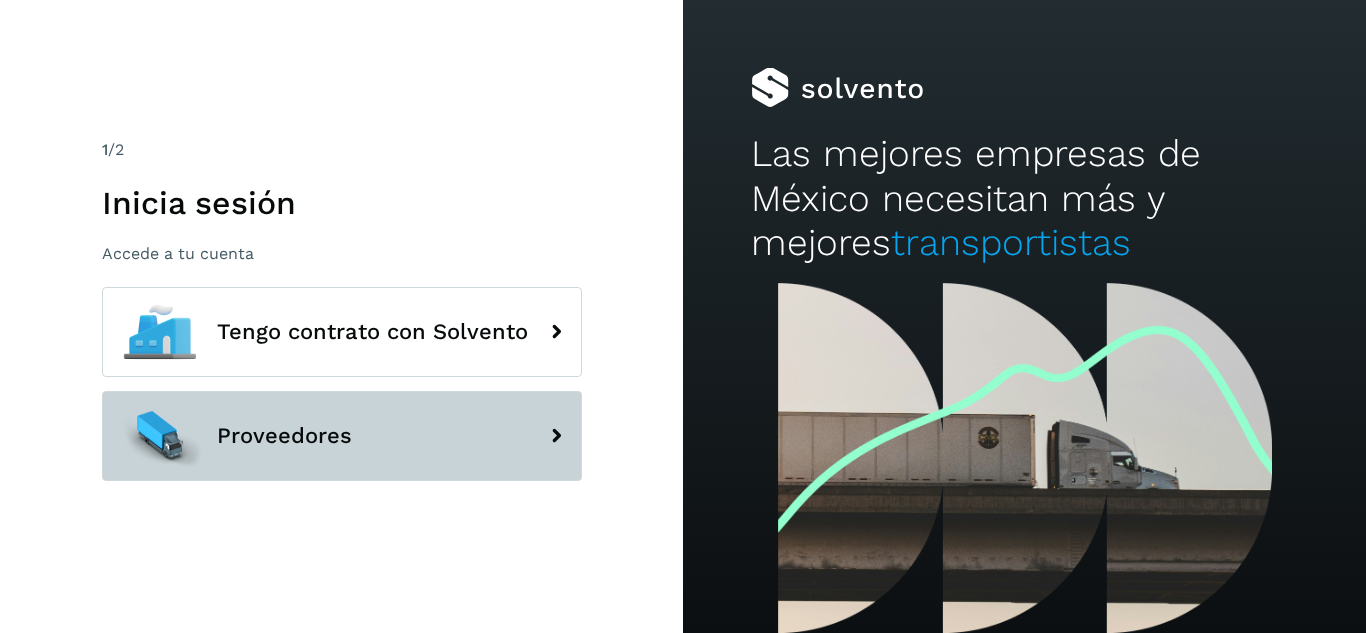 click on "Proveedores" 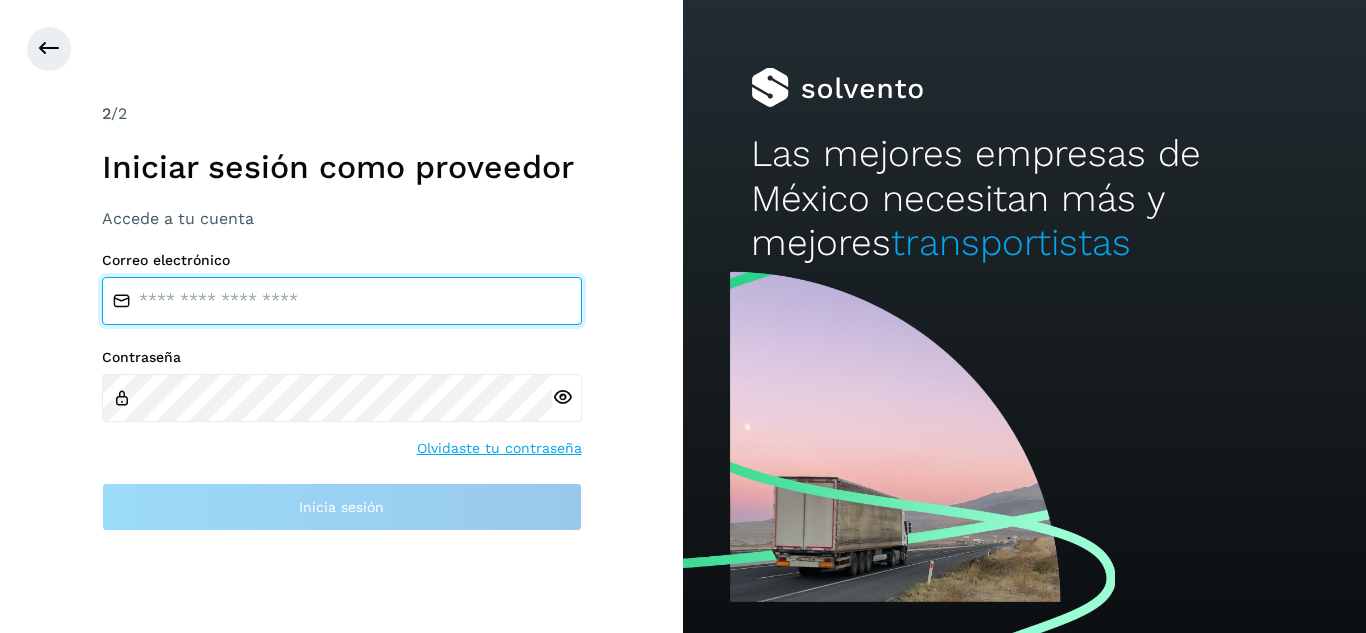 type on "**********" 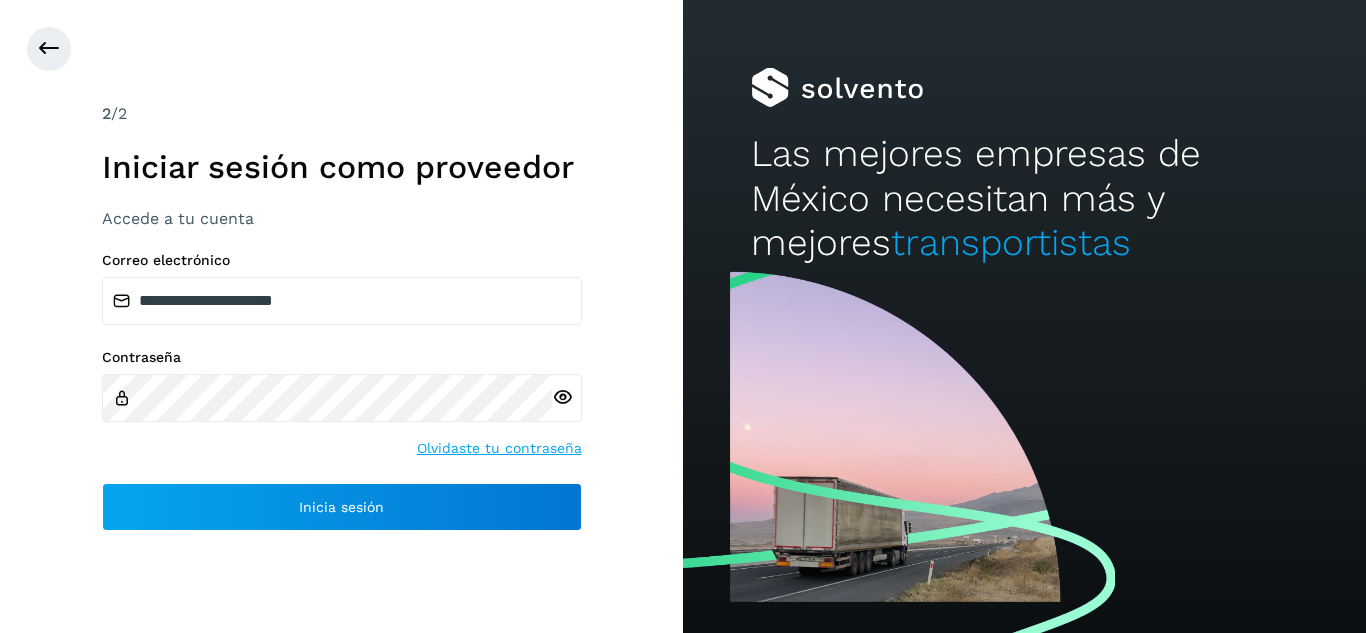 click at bounding box center (567, 398) 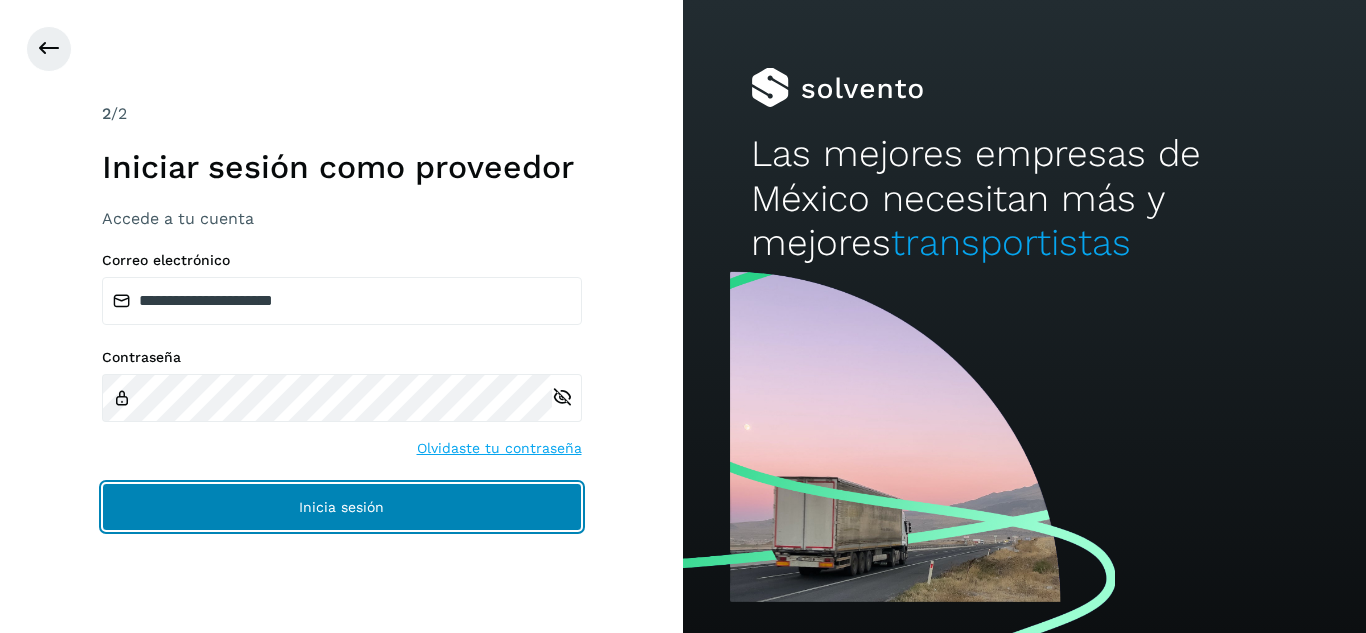 click on "Inicia sesión" at bounding box center [342, 507] 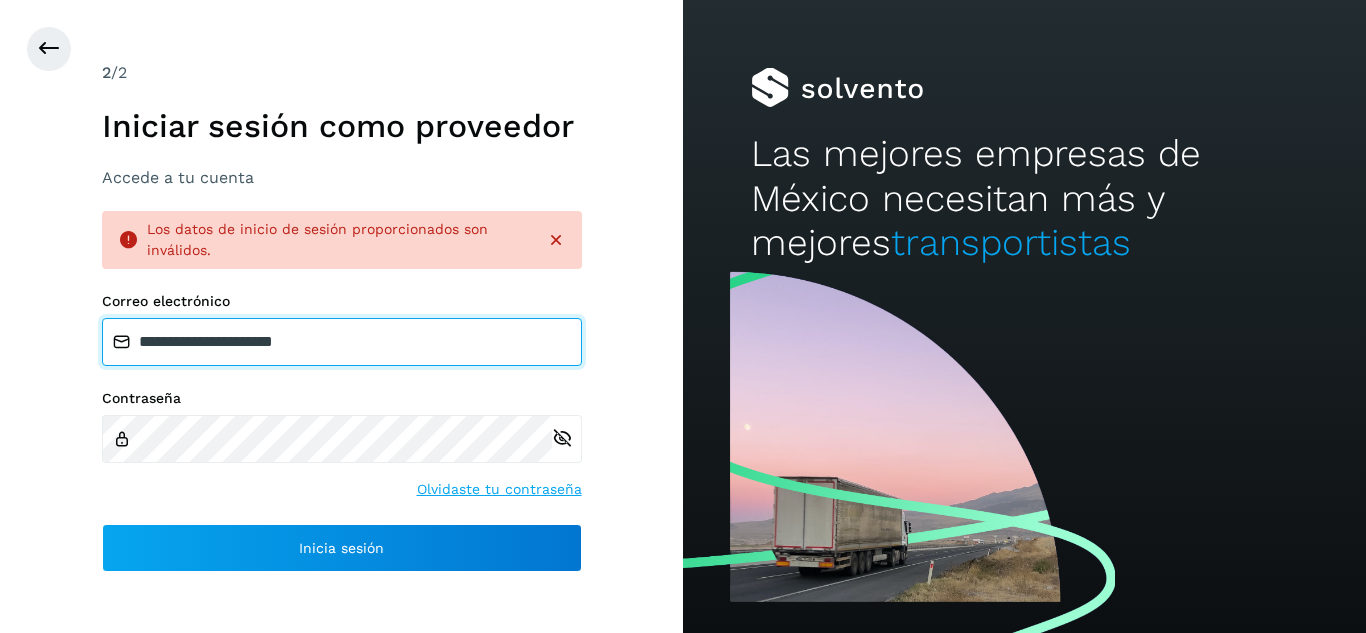 click on "**********" at bounding box center [342, 342] 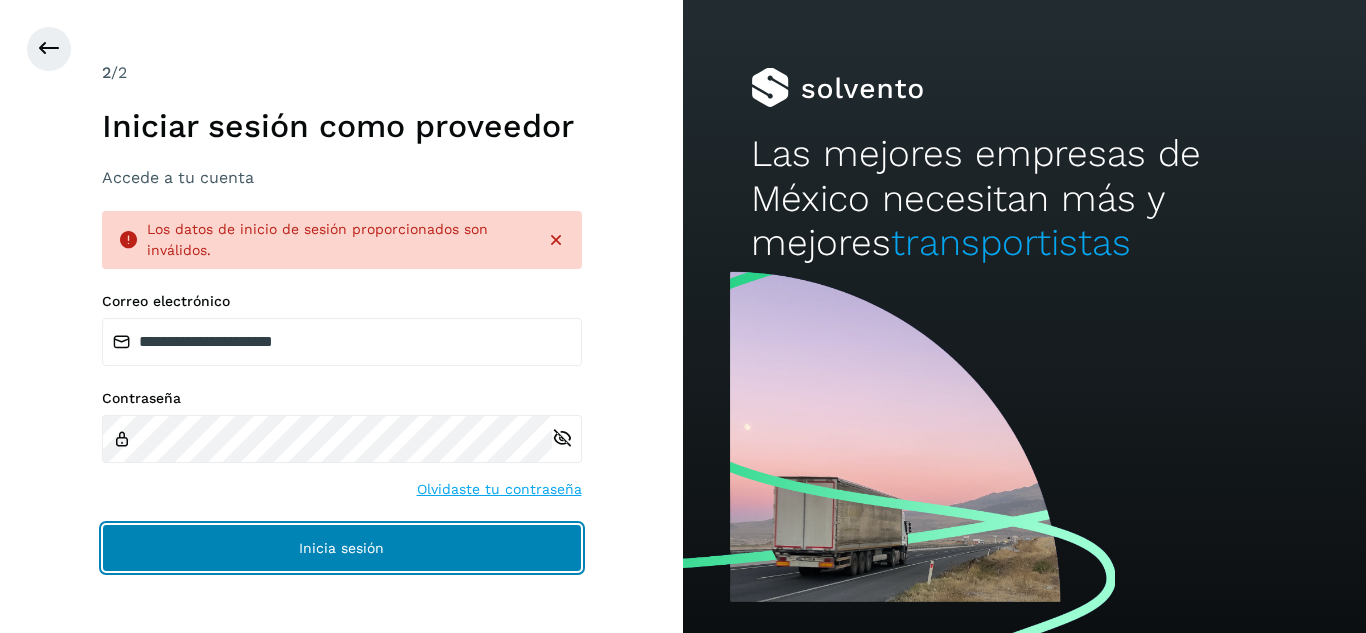 click on "Inicia sesión" 